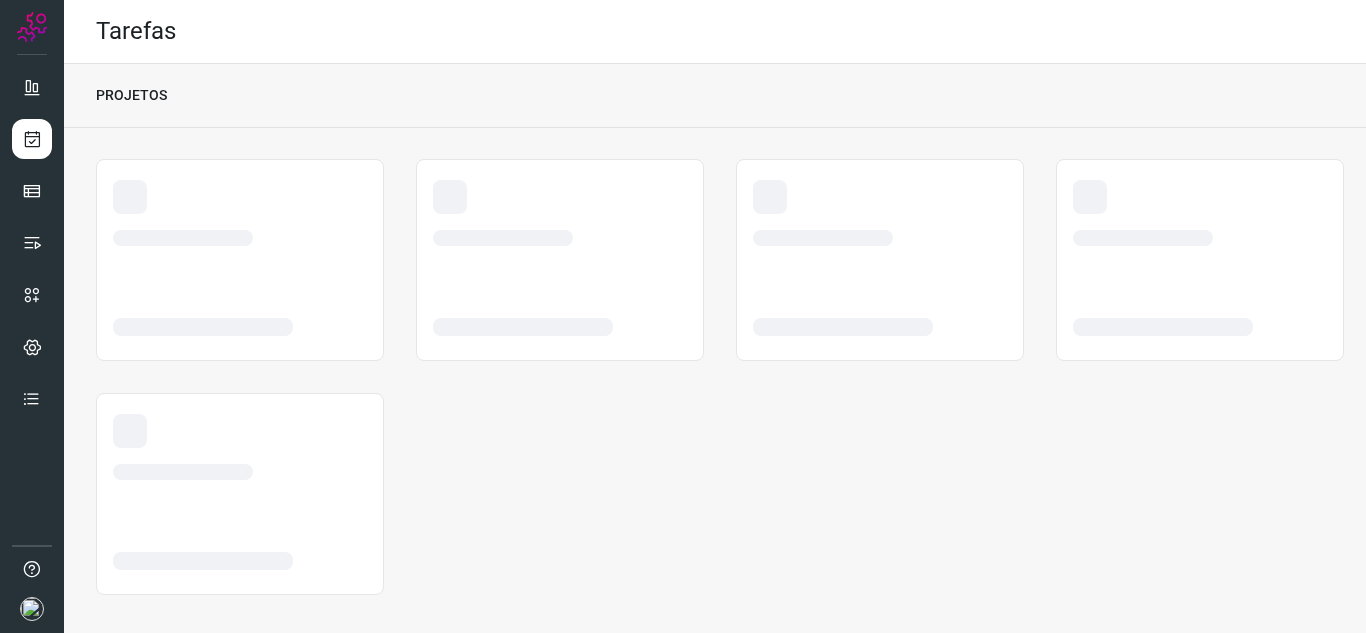 scroll, scrollTop: 0, scrollLeft: 0, axis: both 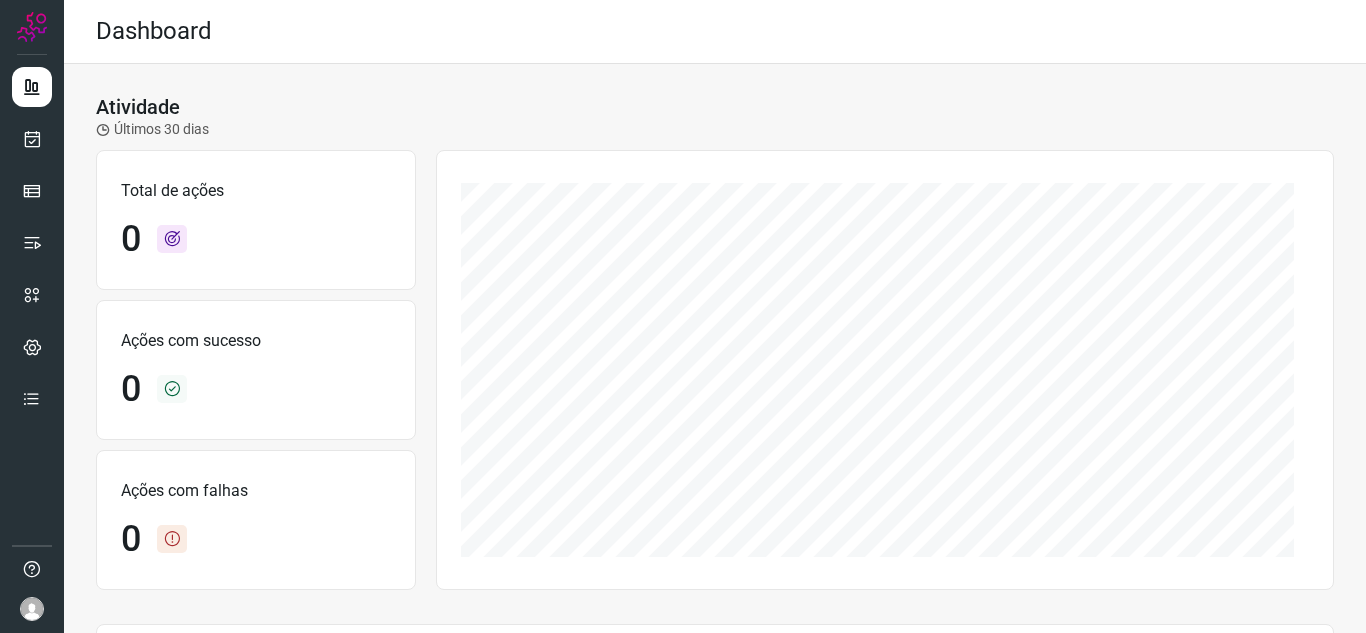 click at bounding box center (32, 609) 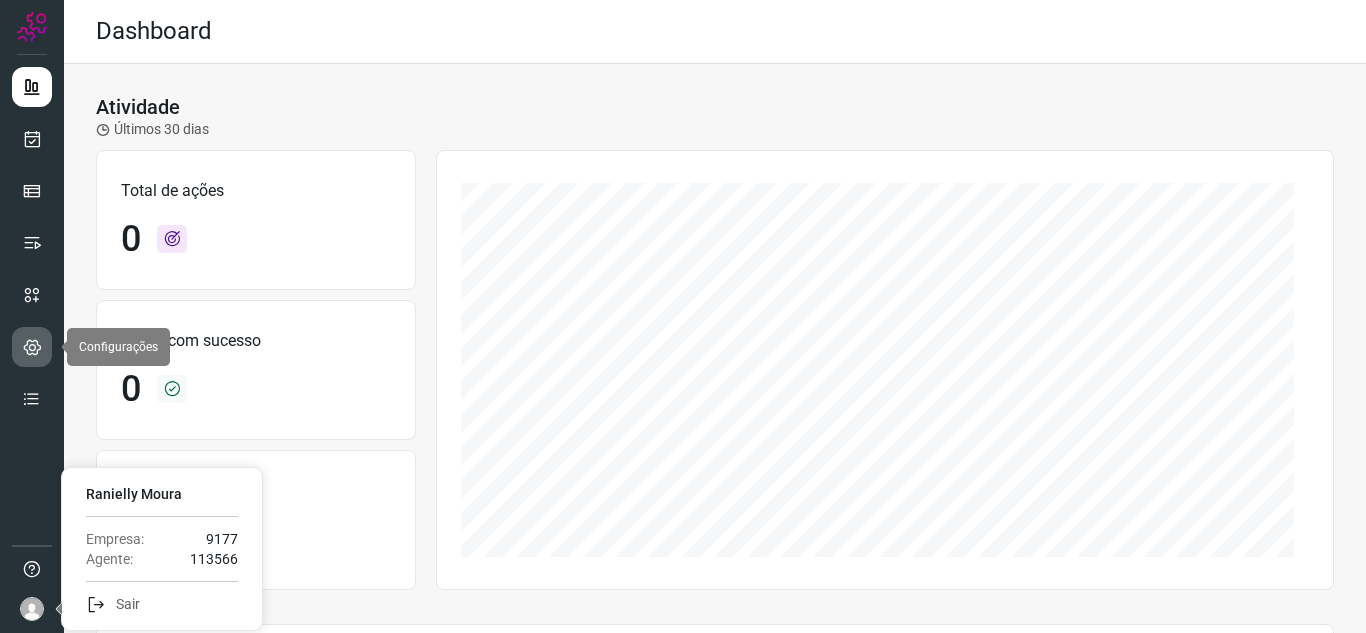 click at bounding box center [32, 347] 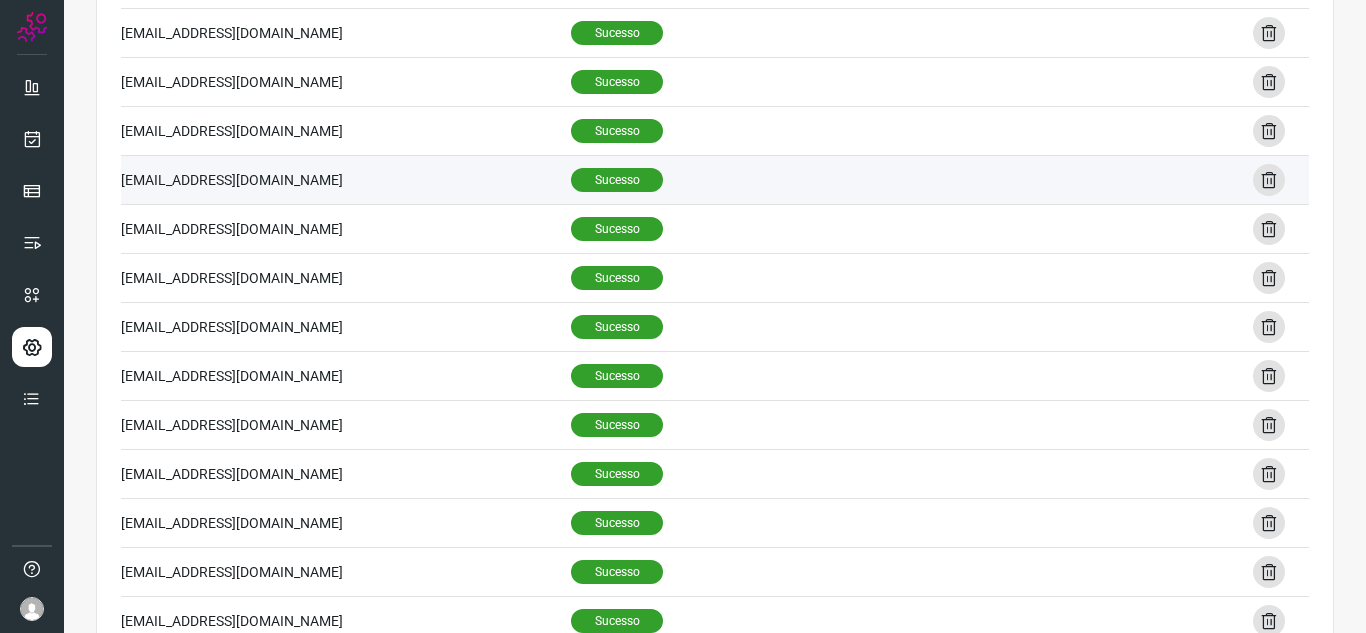 scroll, scrollTop: 0, scrollLeft: 0, axis: both 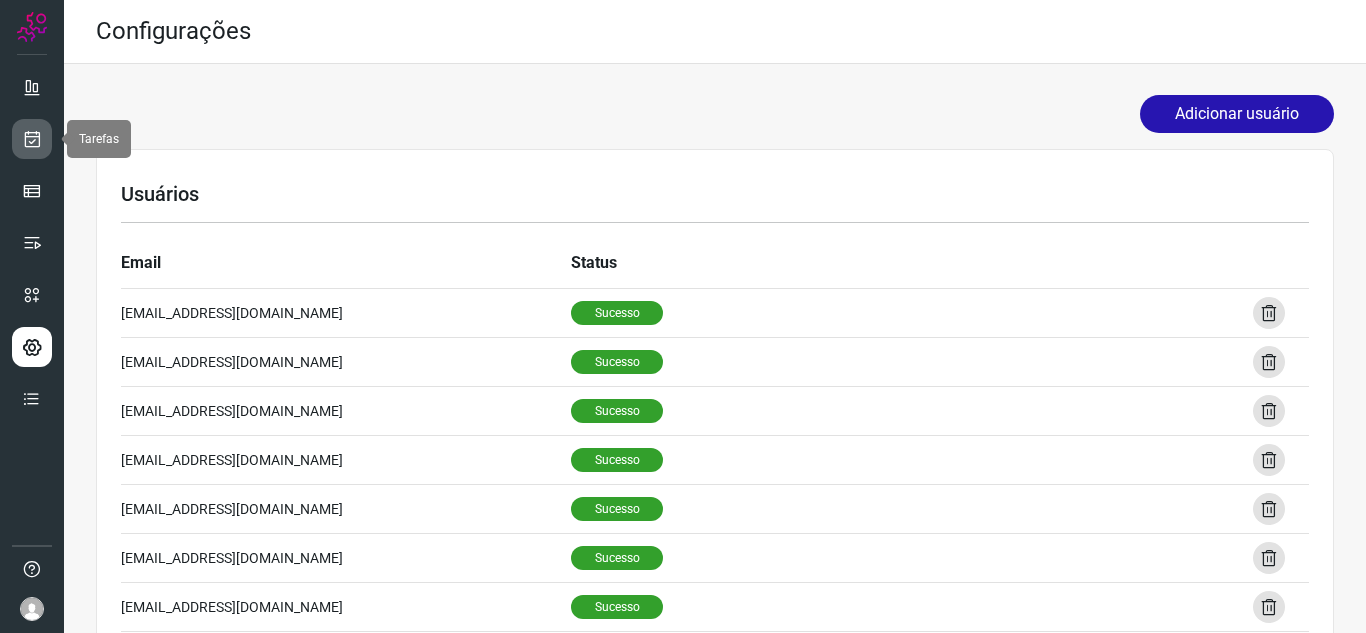 click at bounding box center [32, 139] 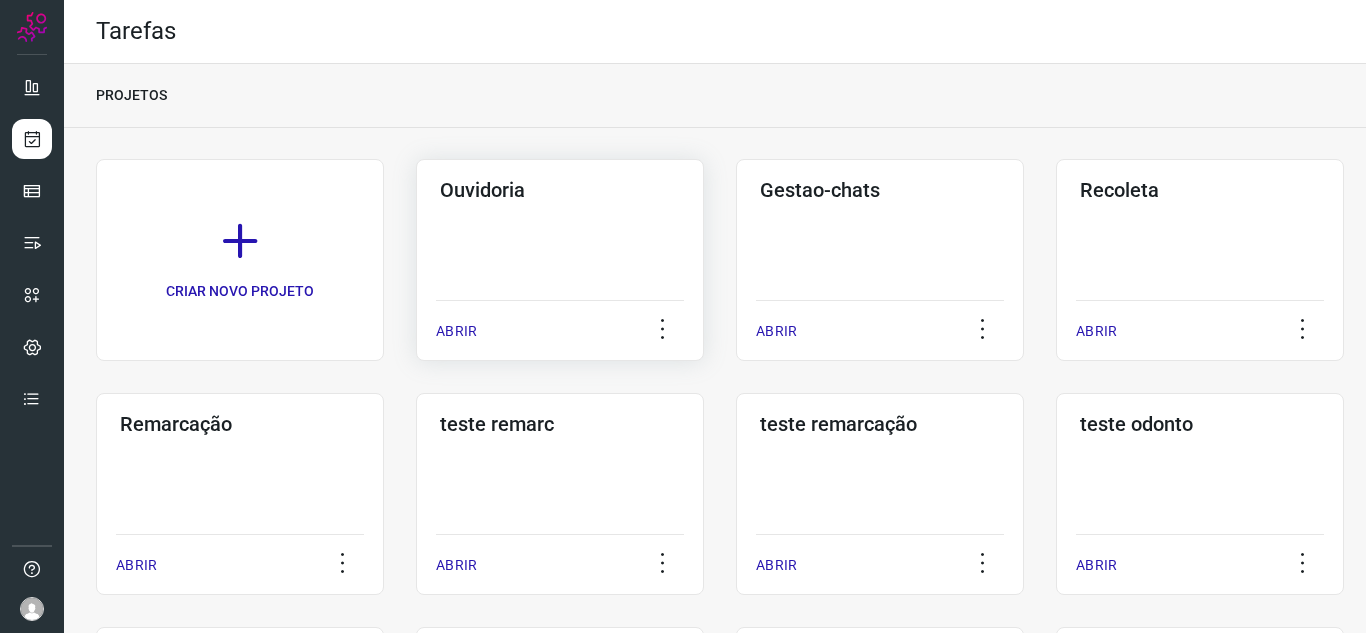 click on "Ouvidoria  ABRIR" 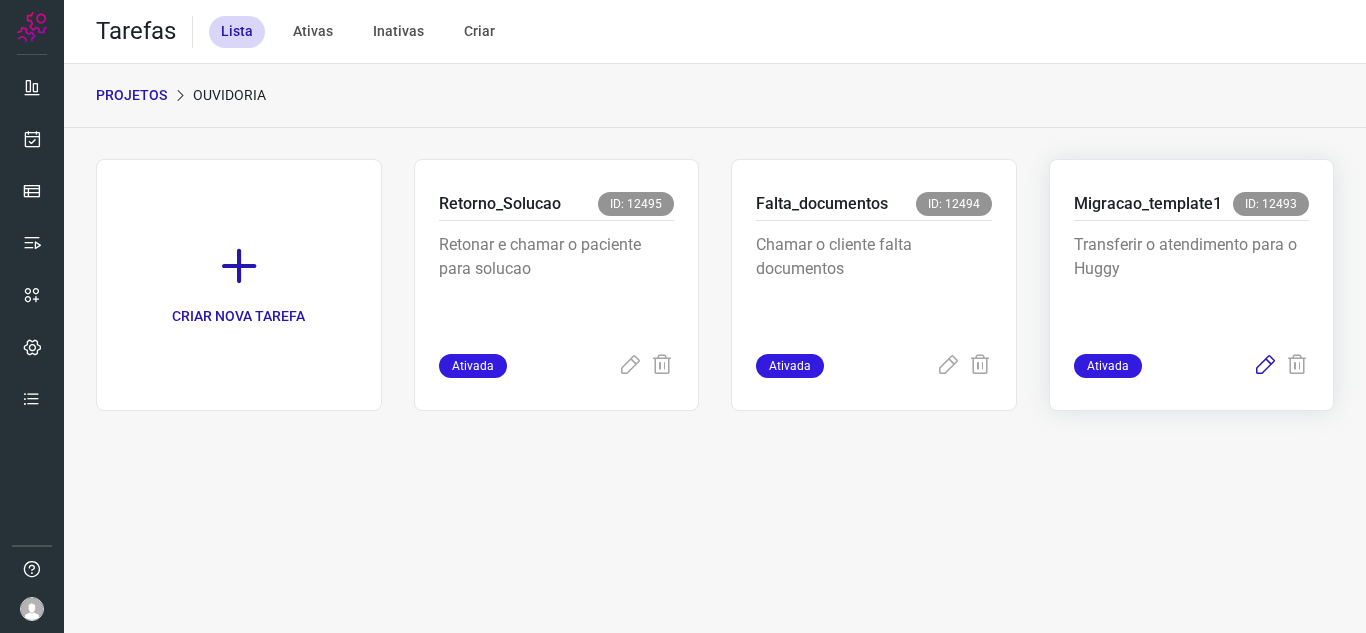 click at bounding box center [1265, 366] 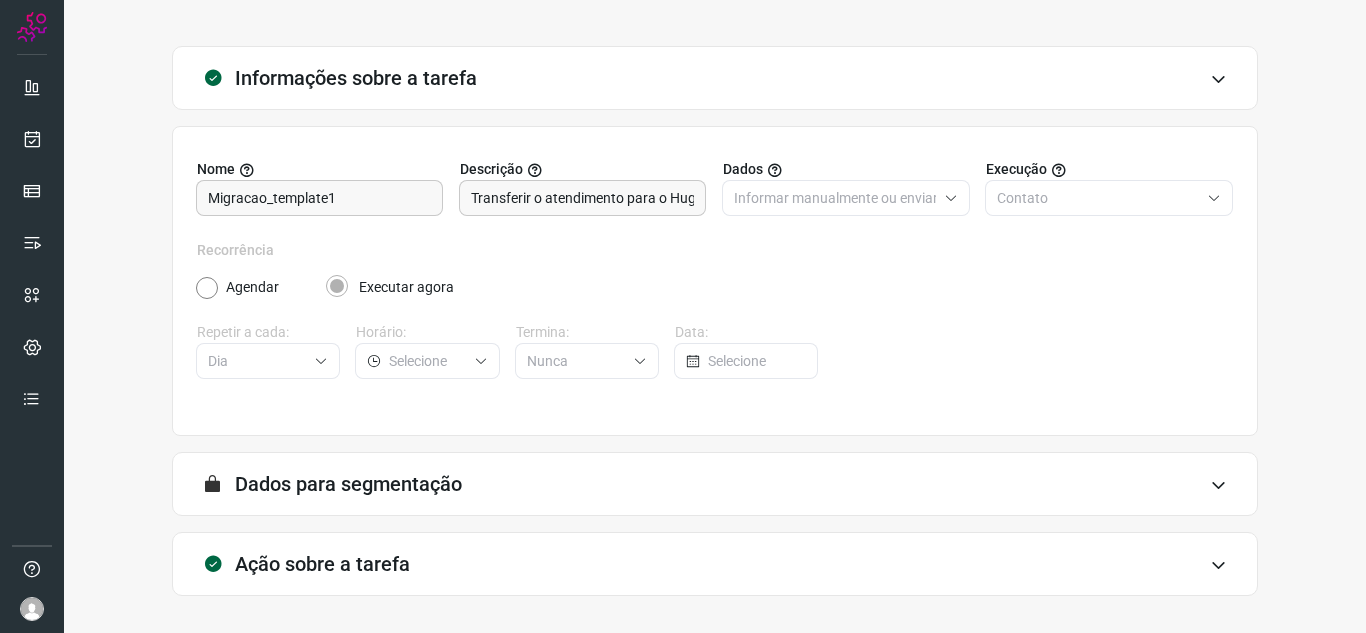 scroll, scrollTop: 148, scrollLeft: 0, axis: vertical 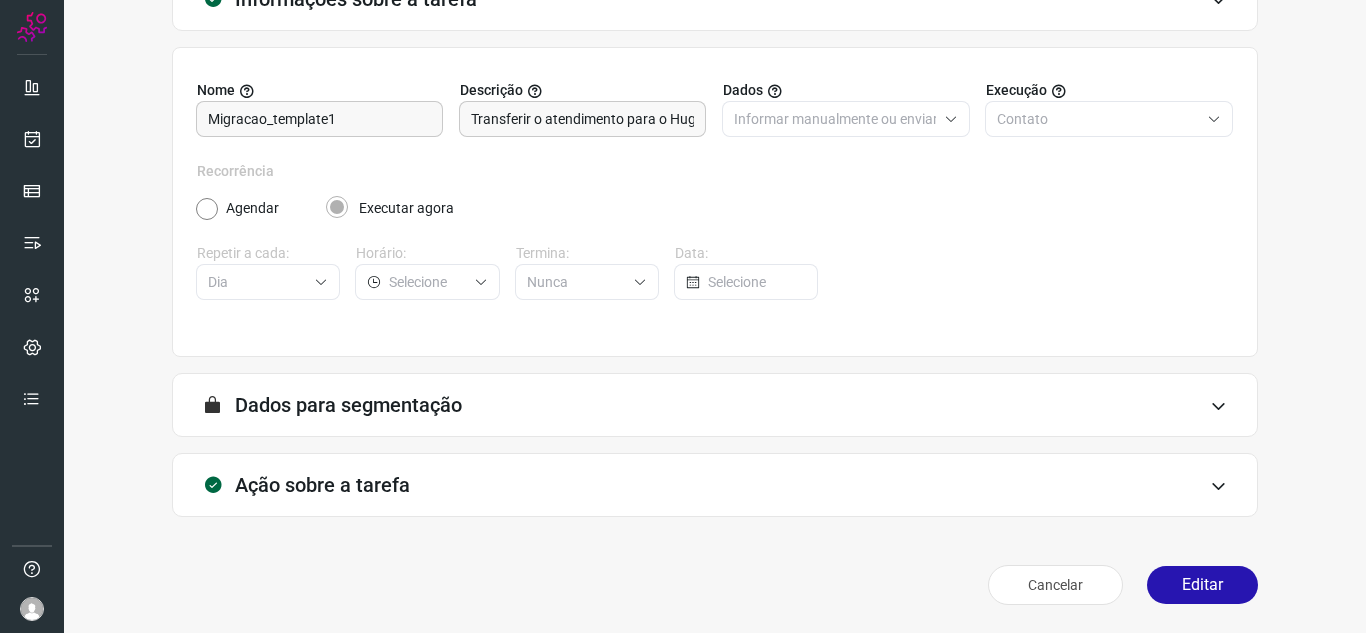 click on "Ação sobre a tarefa" at bounding box center [715, 485] 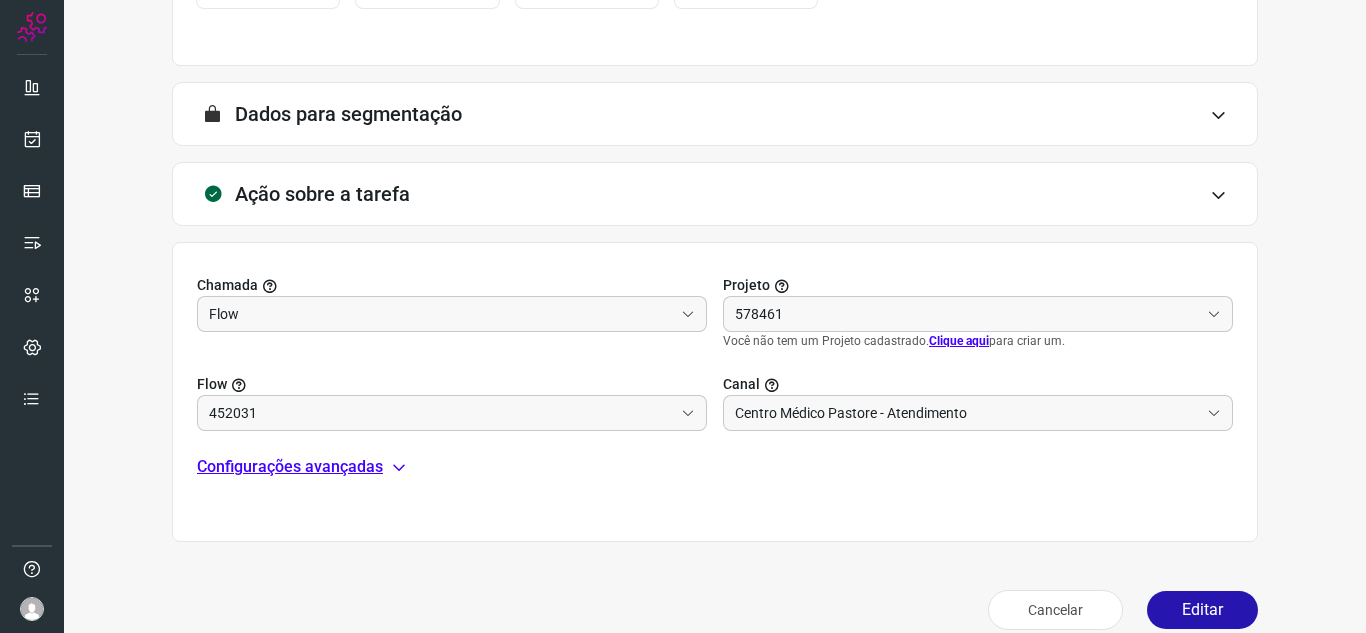 scroll, scrollTop: 464, scrollLeft: 0, axis: vertical 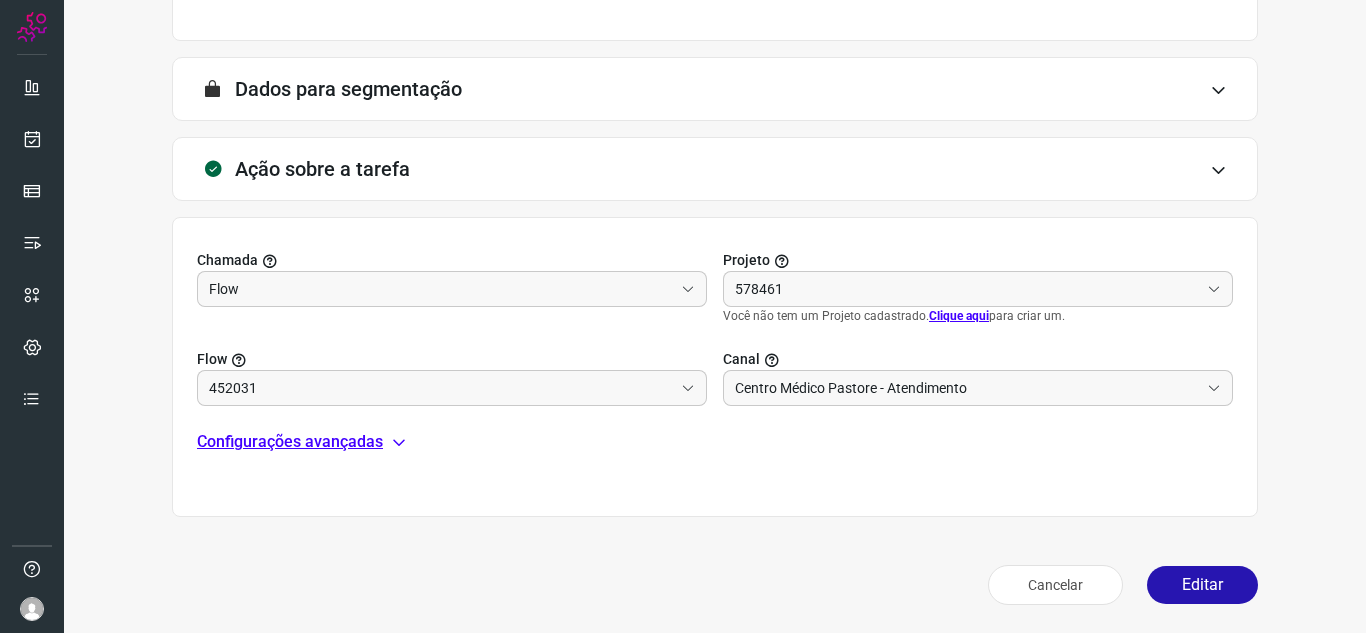 type on "Ouvidoria_ativo_migracao" 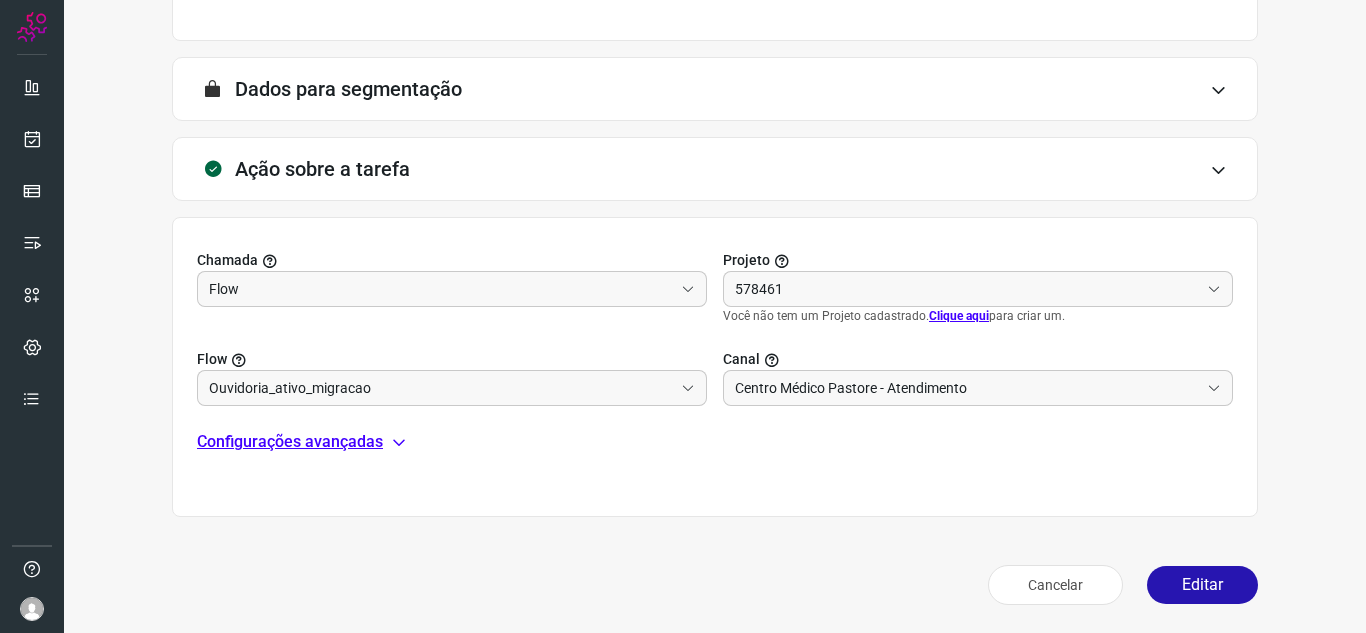 type on "Ouvidoria" 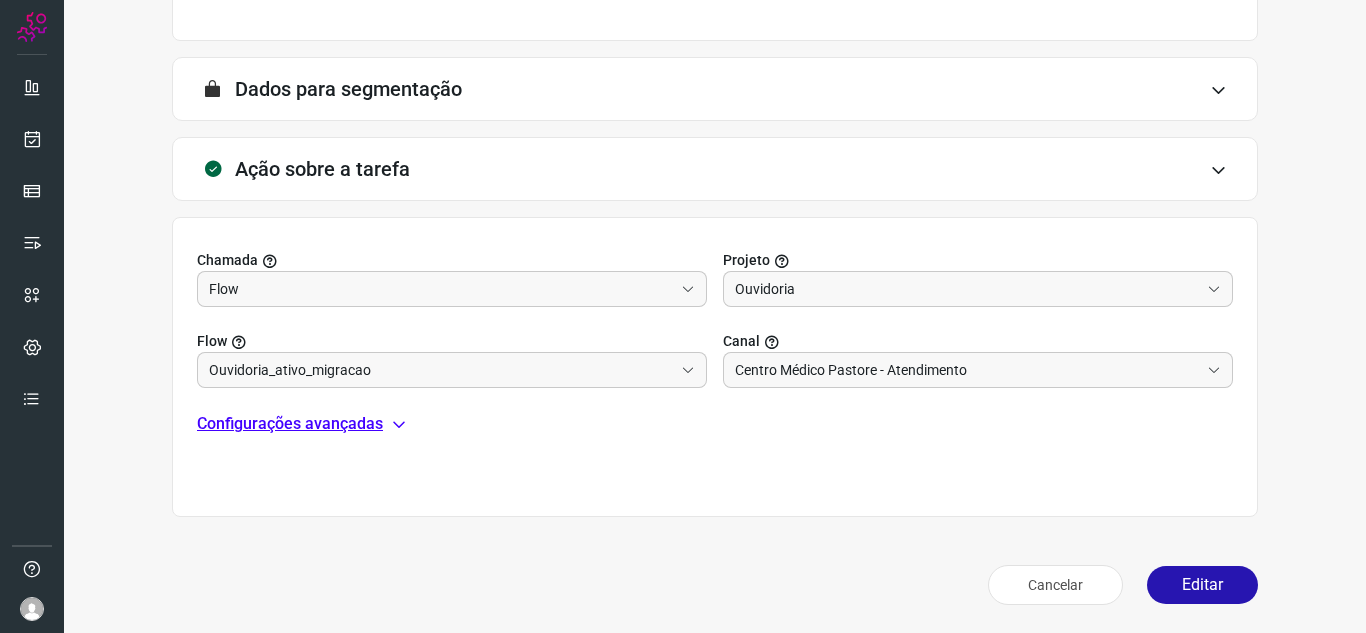 click on "Configurações avançadas" at bounding box center [290, 424] 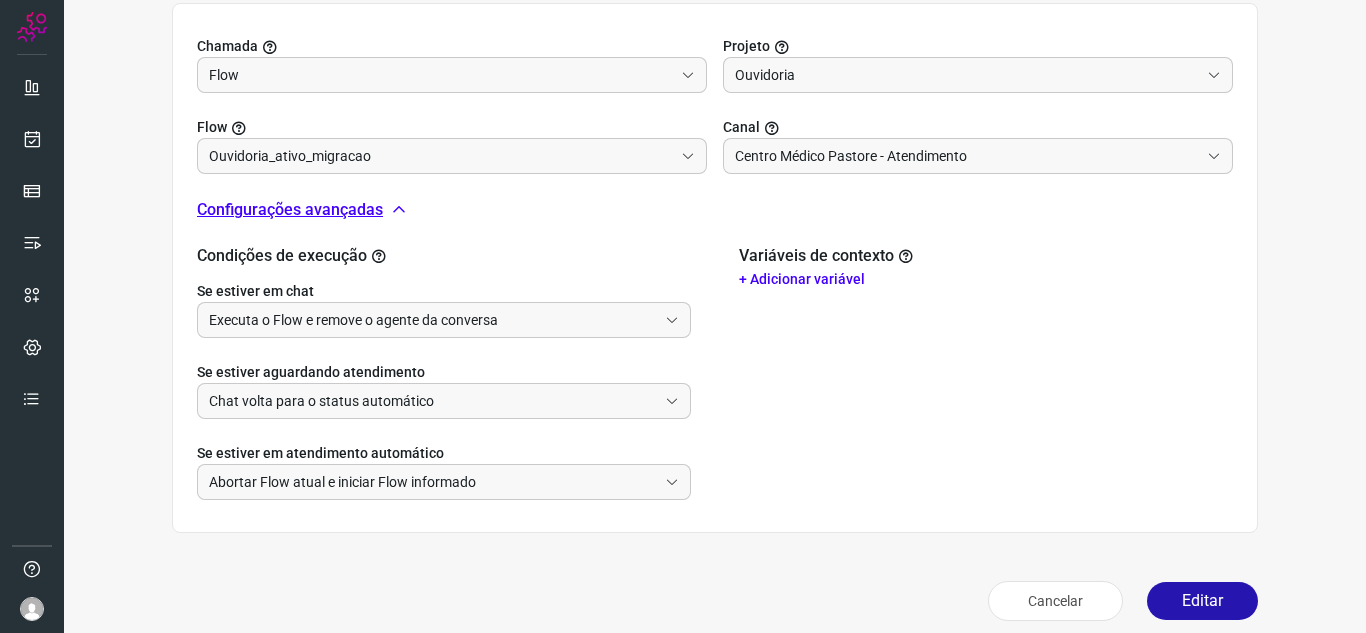 scroll, scrollTop: 694, scrollLeft: 0, axis: vertical 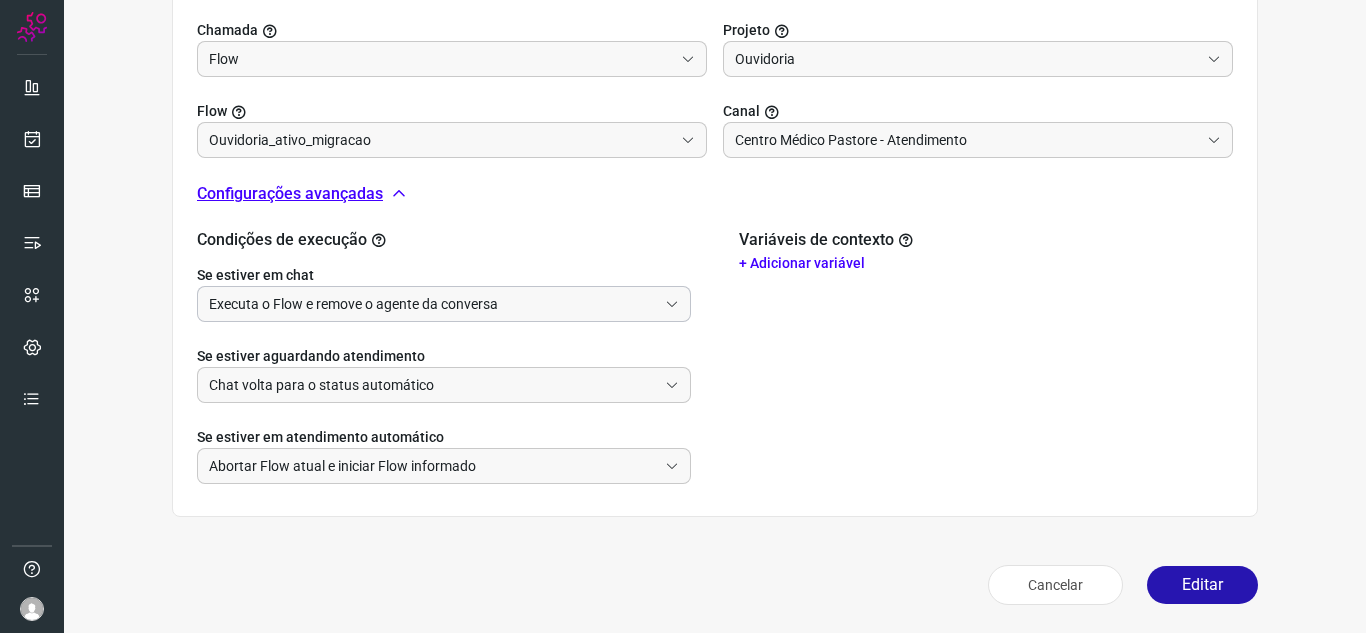 click on "Executa o Flow e remove o agente da conversa" 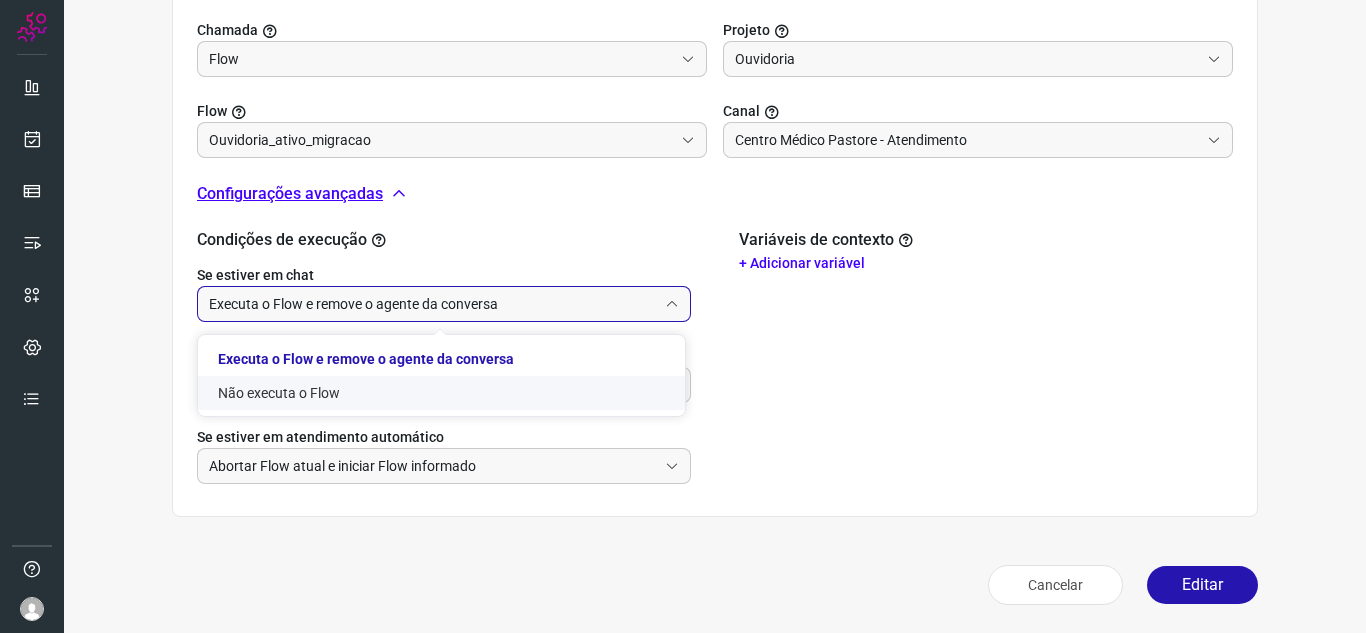 click on "Não executa o Flow" 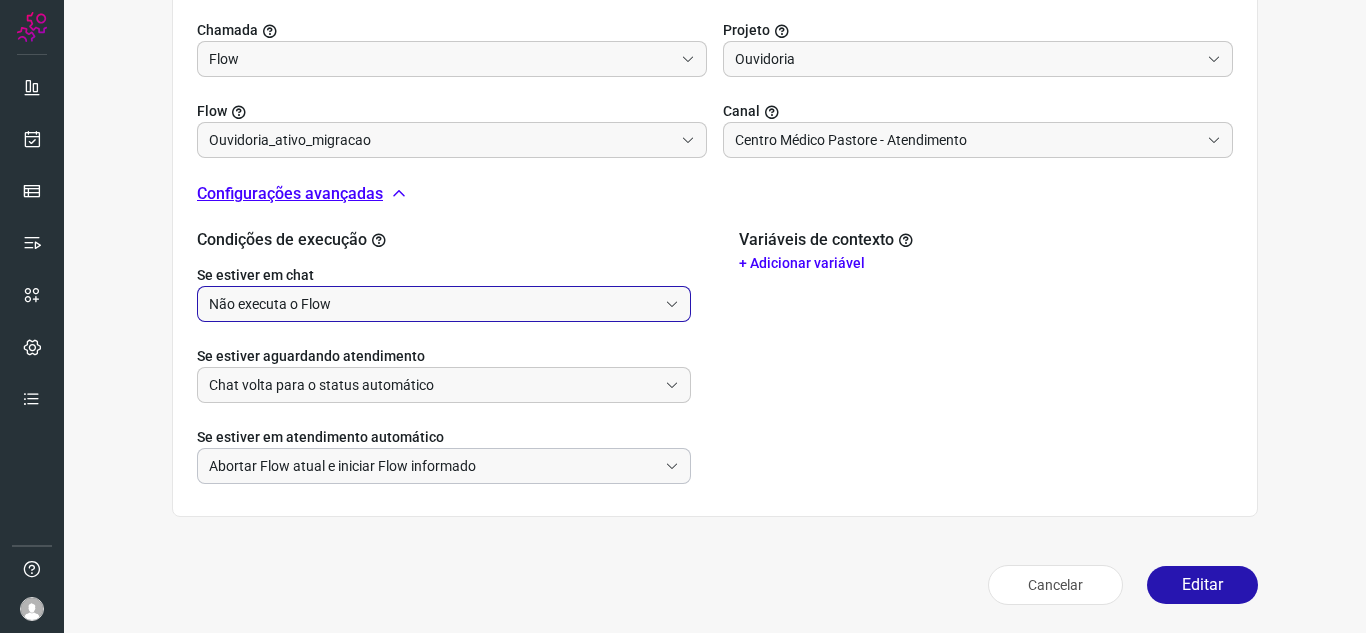 click on "Abortar Flow atual e iniciar Flow informado" at bounding box center (433, 466) 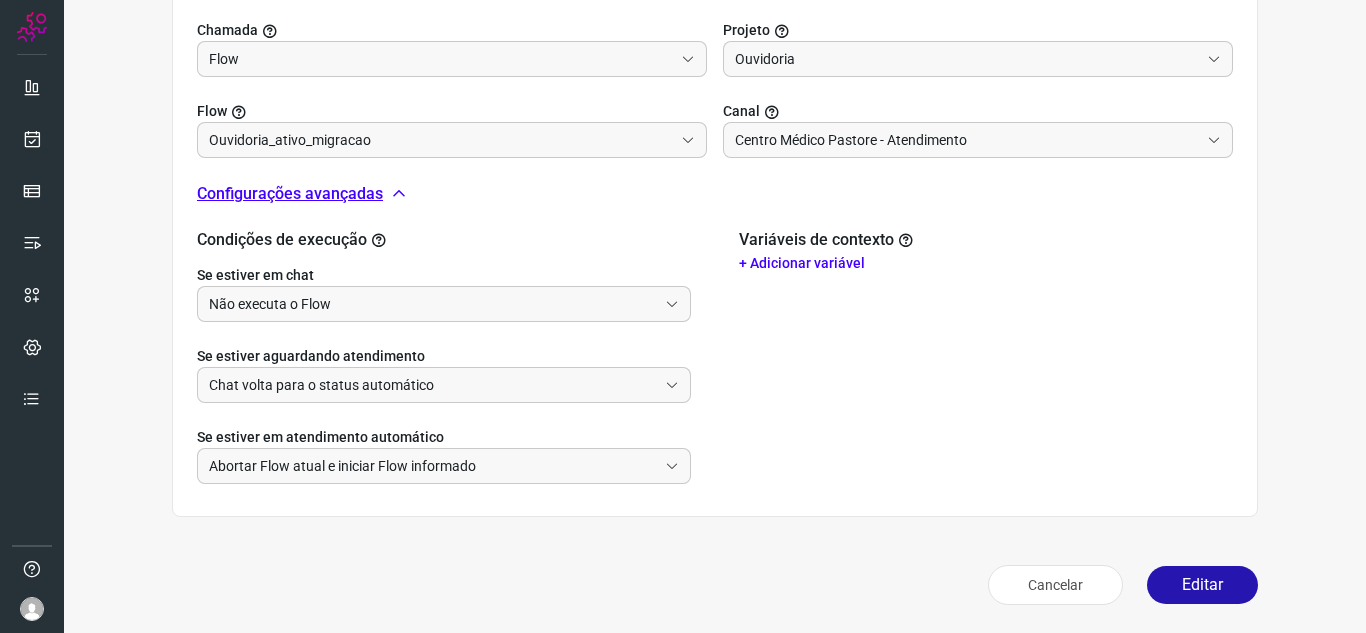 click on "Variáveis de contexto   + Adicionar variável" at bounding box center [986, 357] 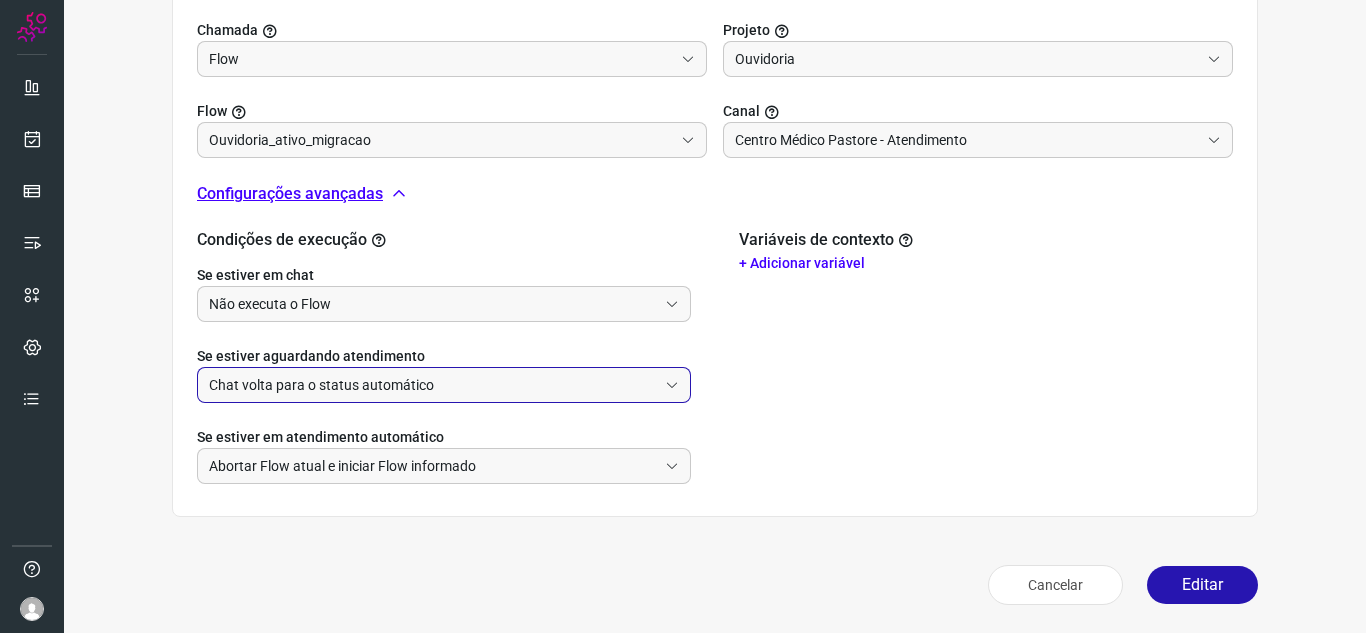 click on "Chat volta para o status automático" at bounding box center (433, 385) 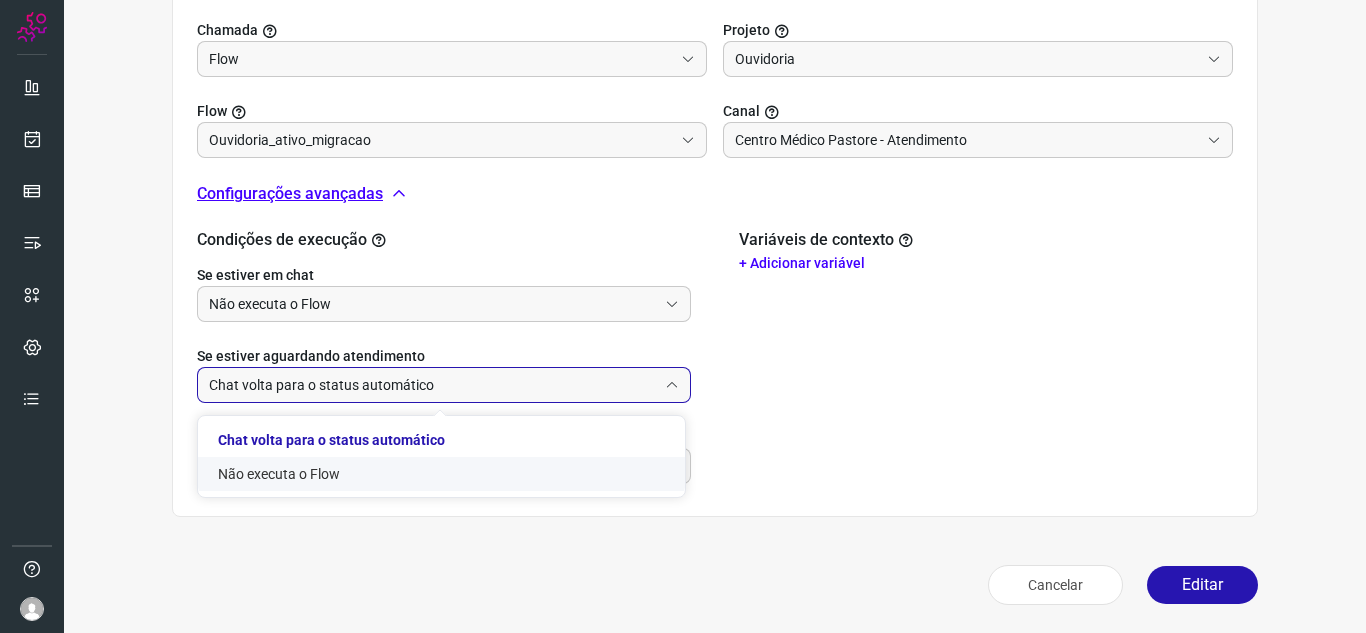 click on "Não executa o Flow" 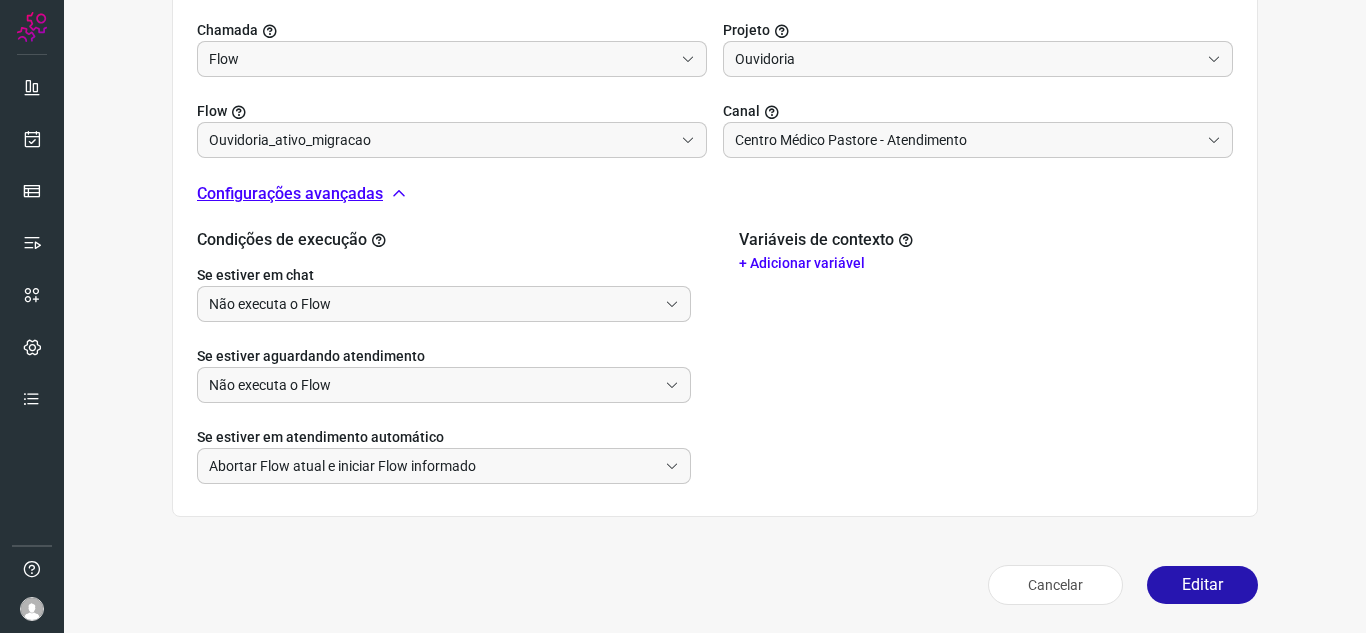 click on "Variáveis de contexto   + Adicionar variável" at bounding box center (986, 357) 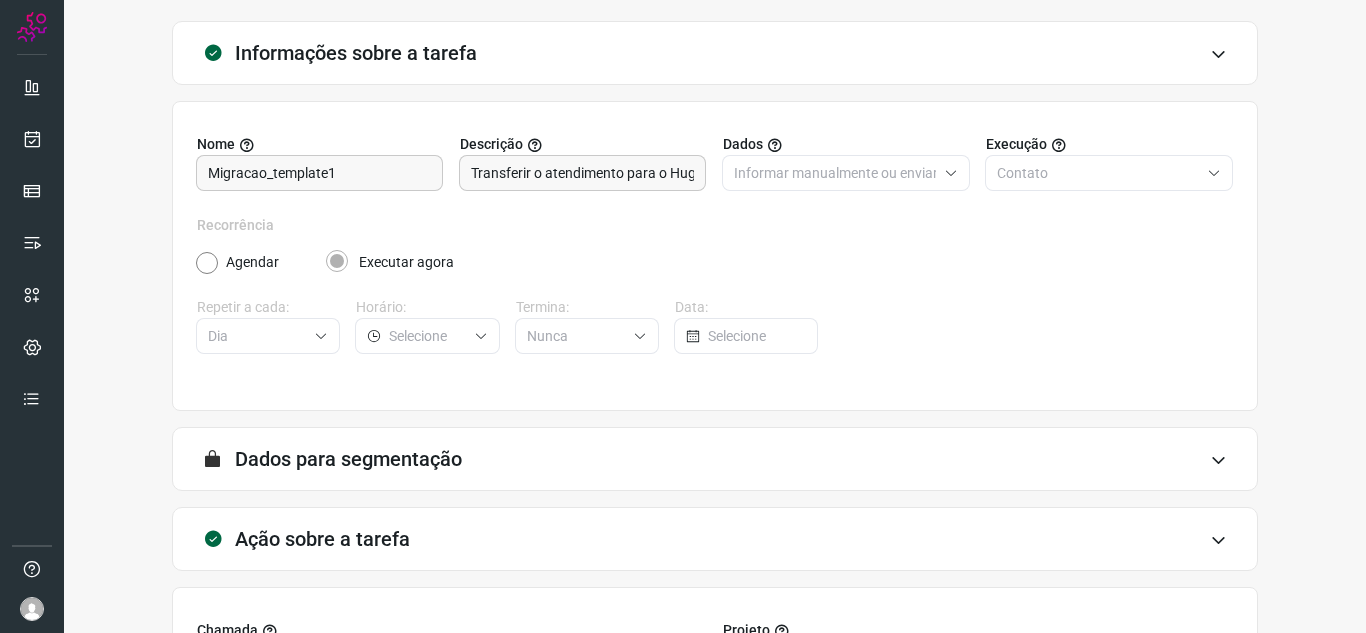 scroll, scrollTop: 0, scrollLeft: 0, axis: both 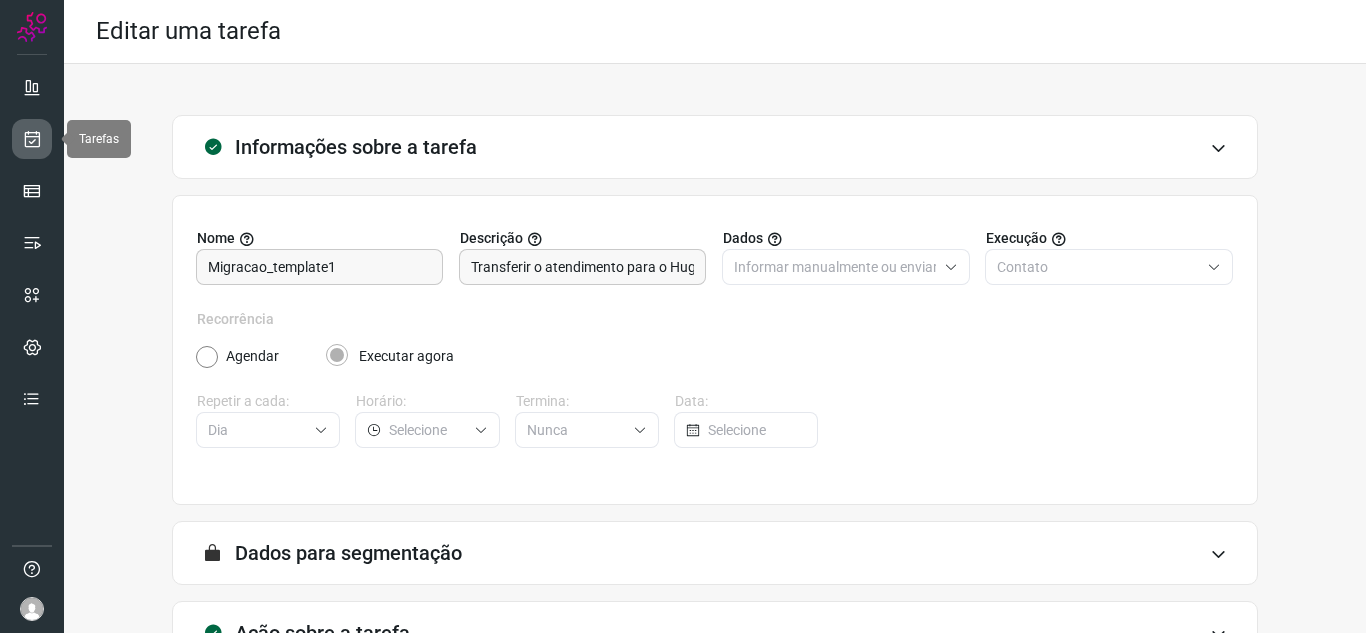click at bounding box center [32, 139] 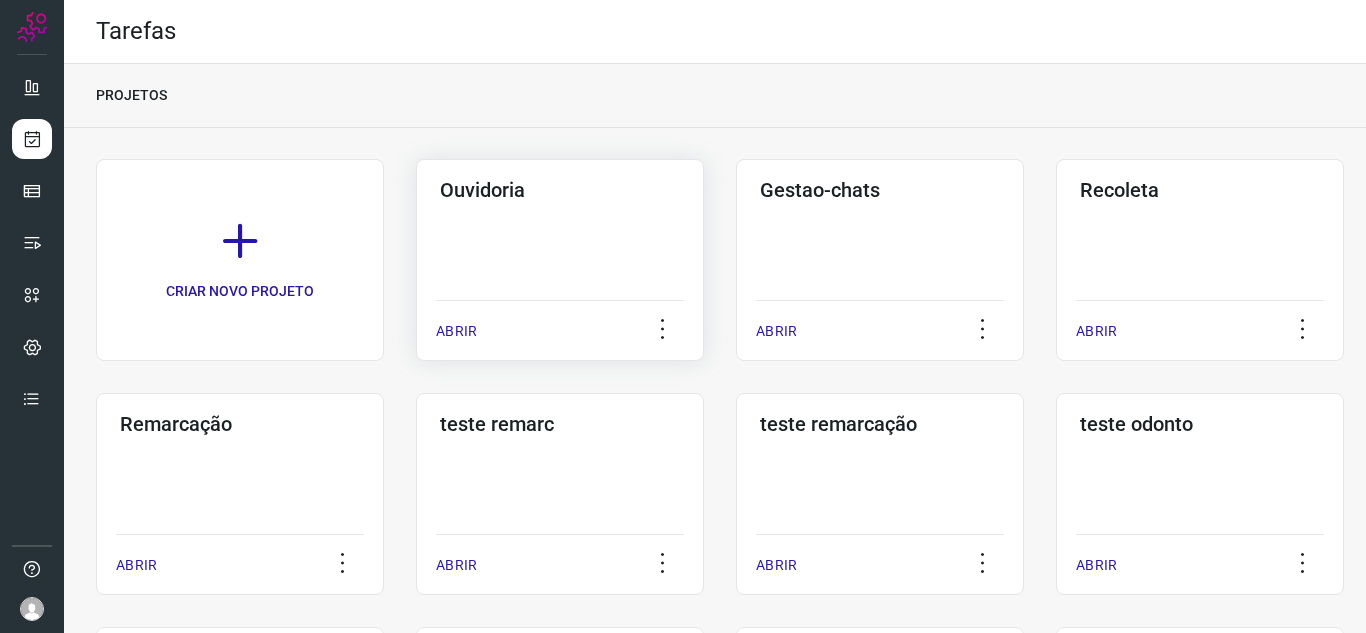 click on "Ouvidoria  ABRIR" 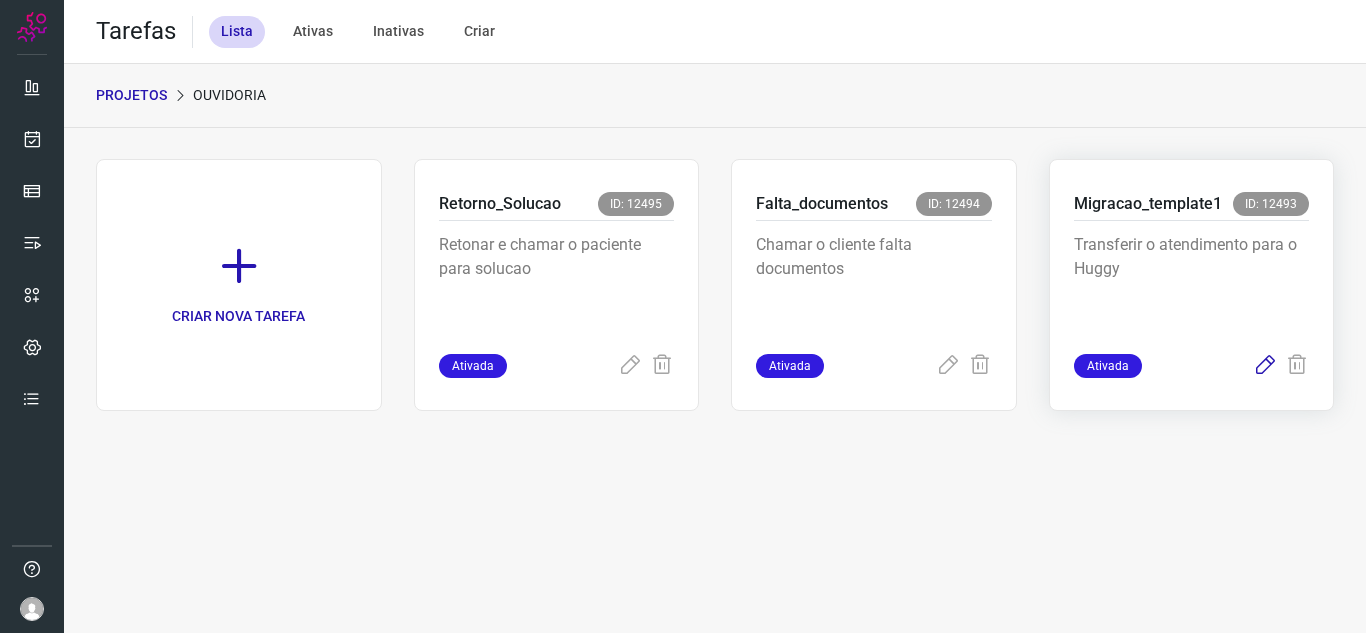 click at bounding box center (1265, 366) 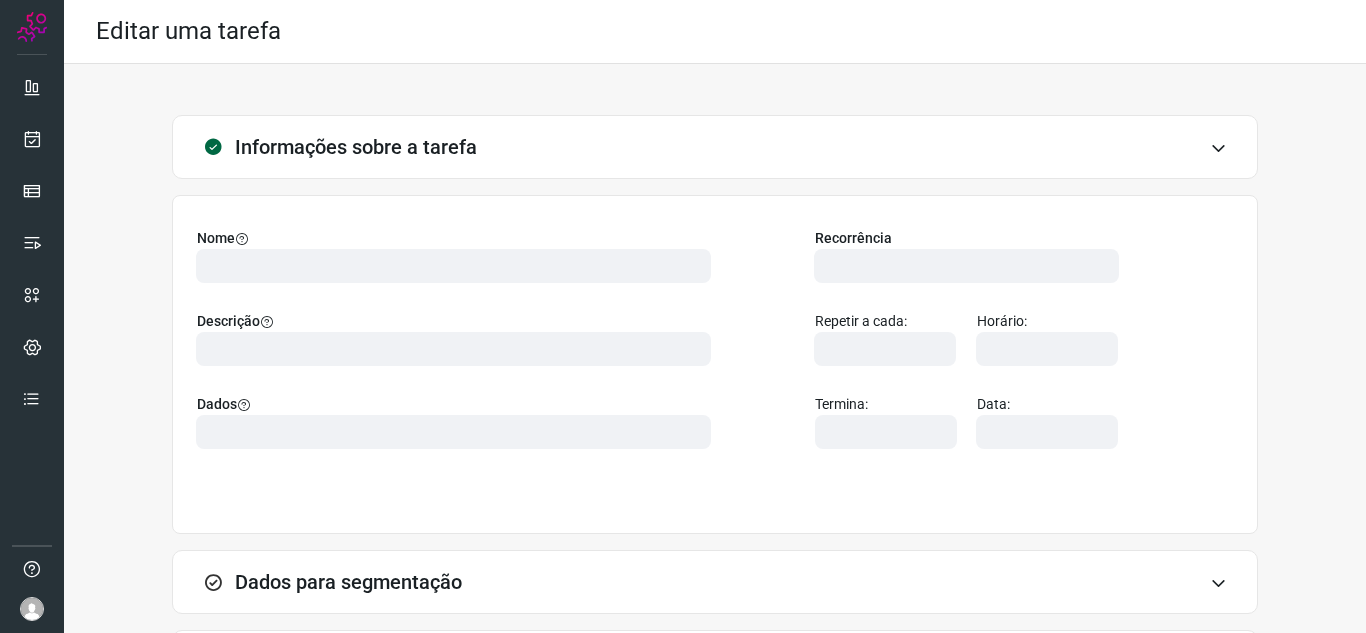type on "578461" 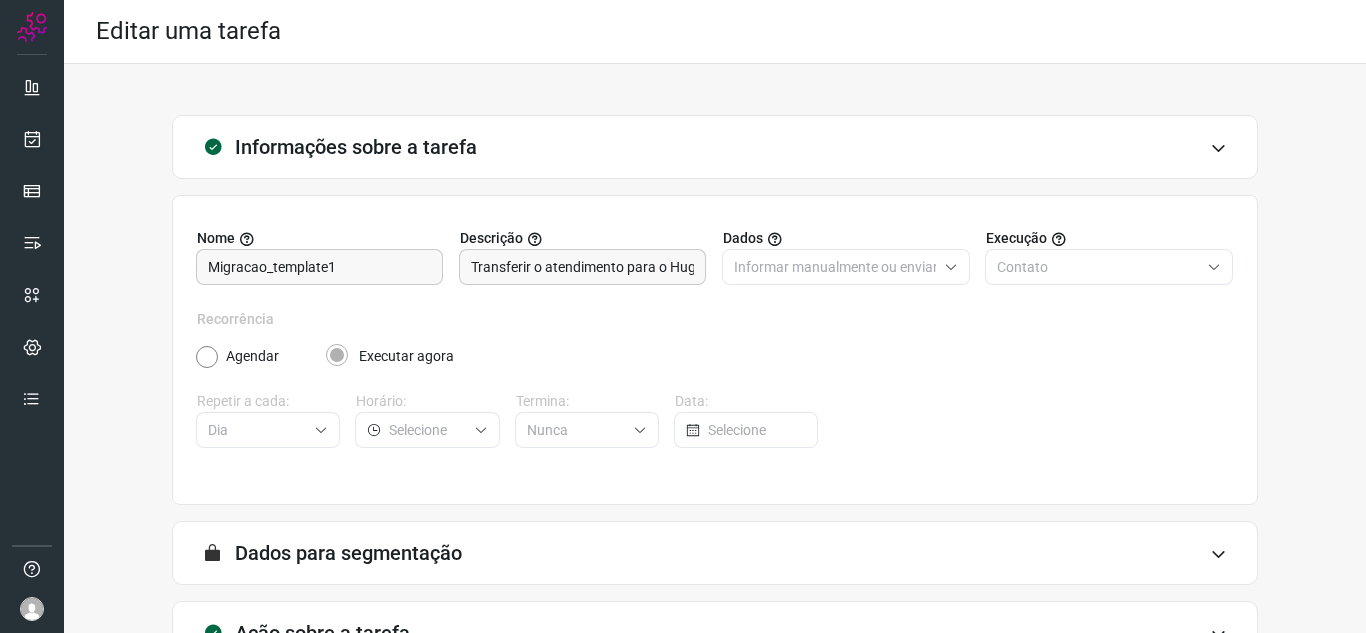 scroll, scrollTop: 148, scrollLeft: 0, axis: vertical 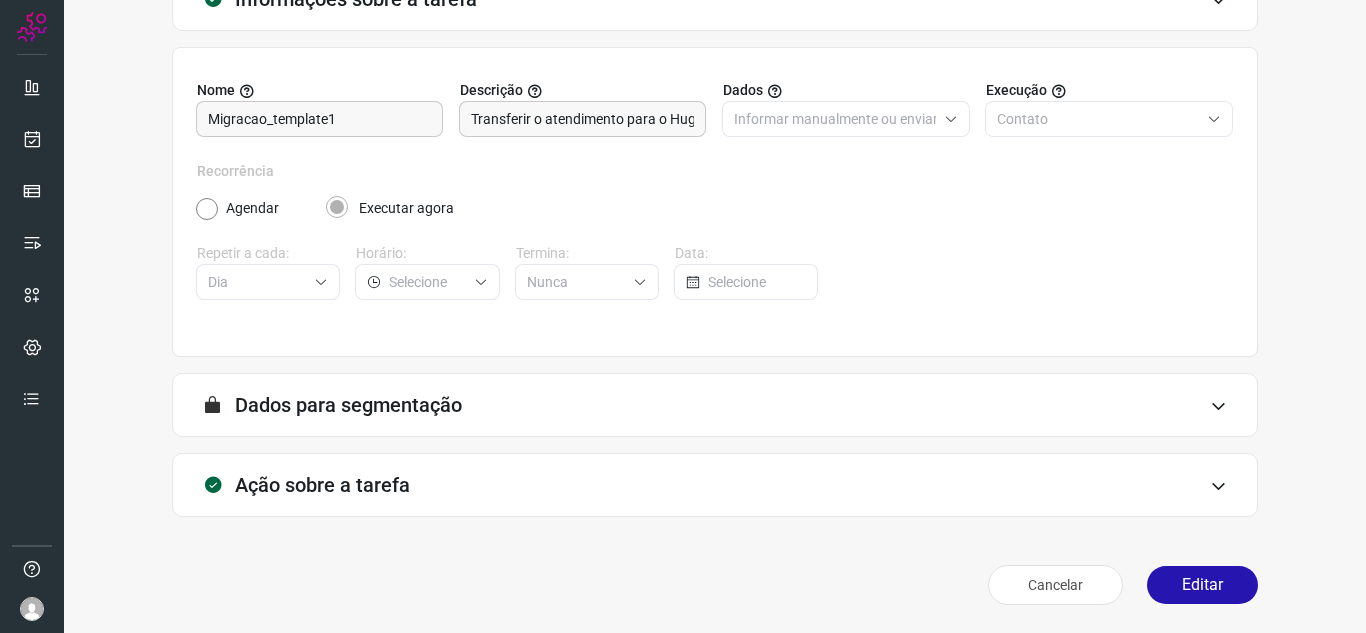 type on "Ouvidoria_ativo_migracao" 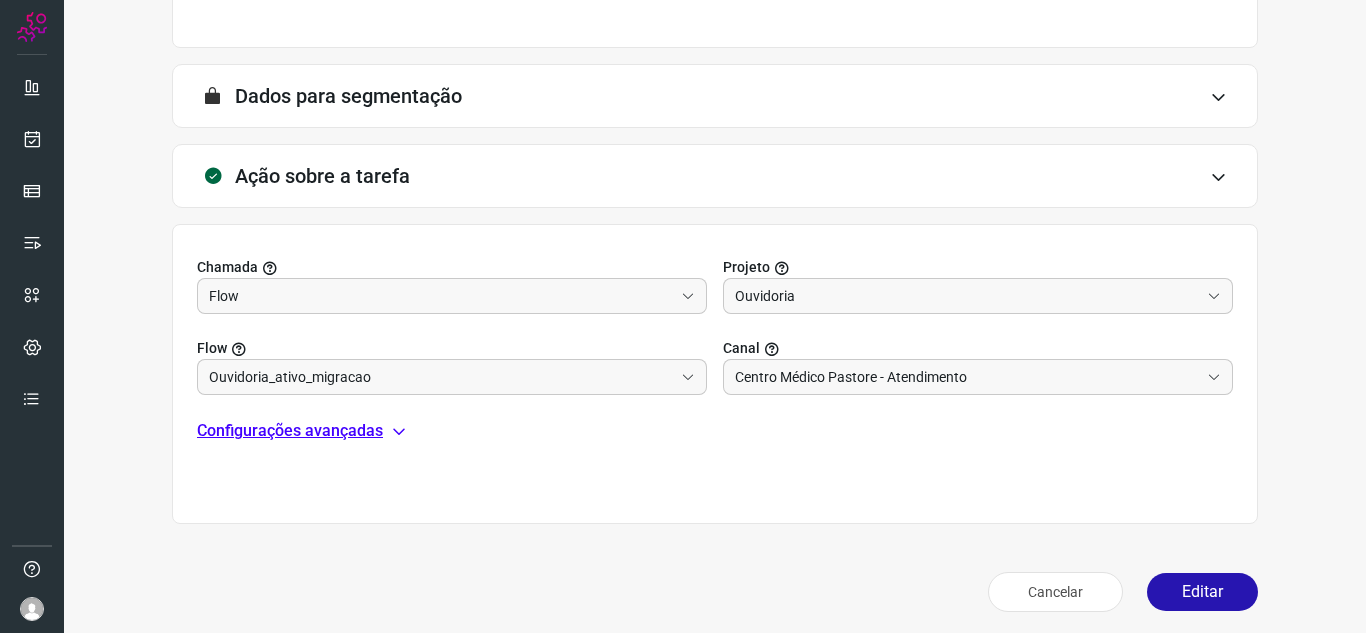 scroll, scrollTop: 464, scrollLeft: 0, axis: vertical 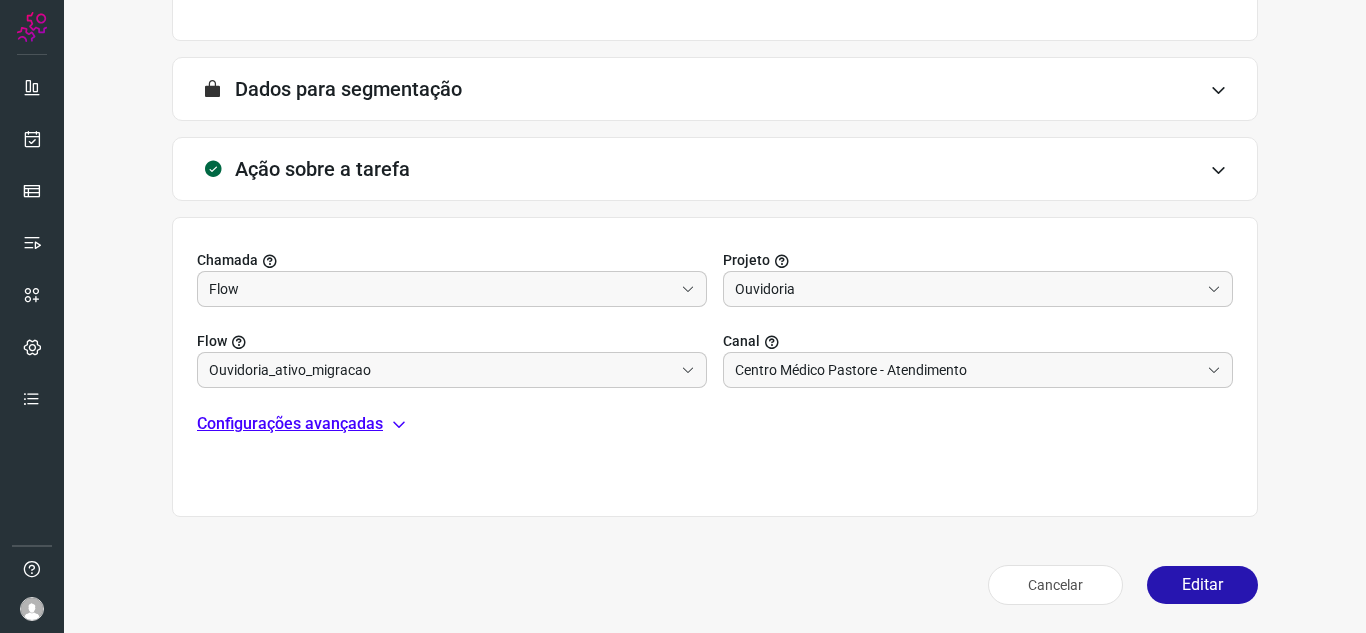 click on "Configurações avançadas" at bounding box center (290, 424) 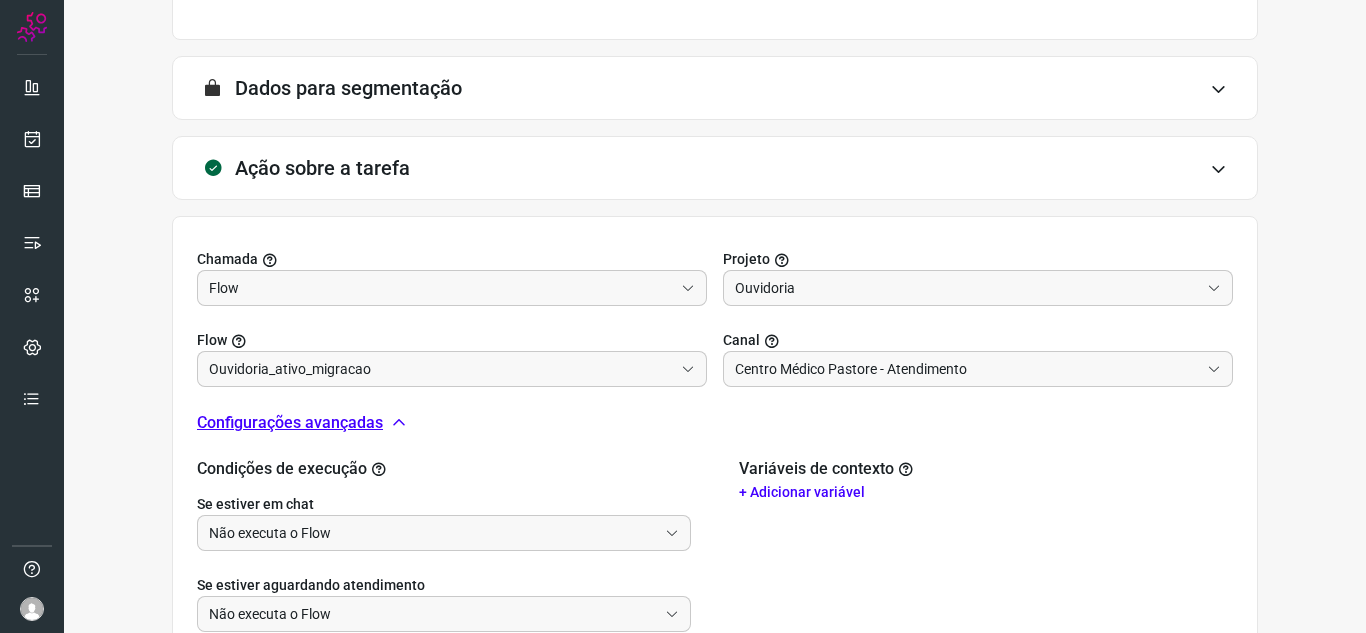 scroll, scrollTop: 500, scrollLeft: 0, axis: vertical 